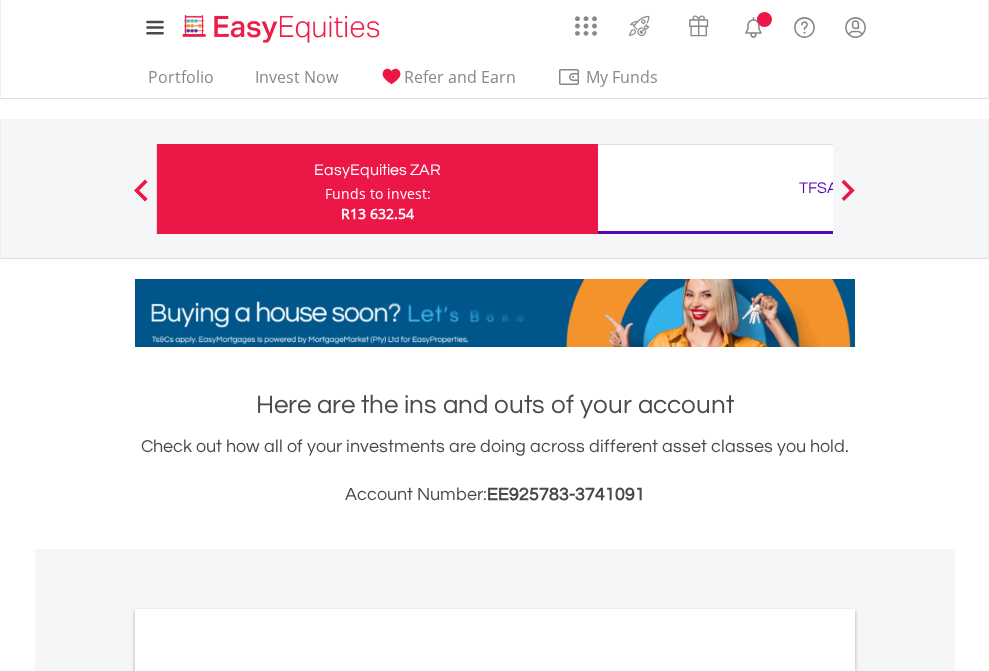 scroll, scrollTop: 0, scrollLeft: 0, axis: both 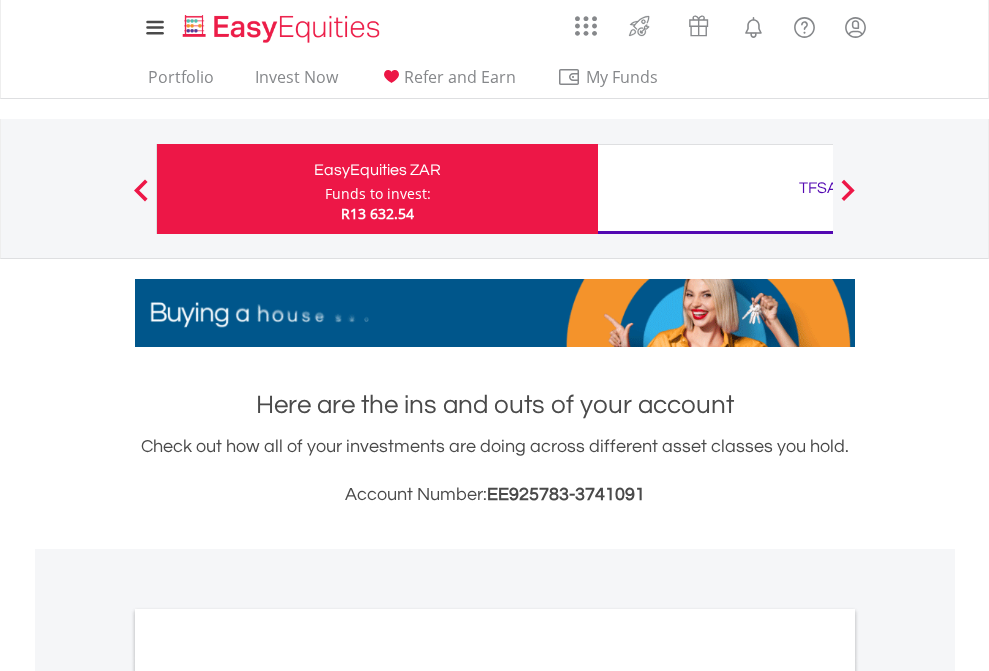 click on "Funds to invest:" at bounding box center (378, 194) 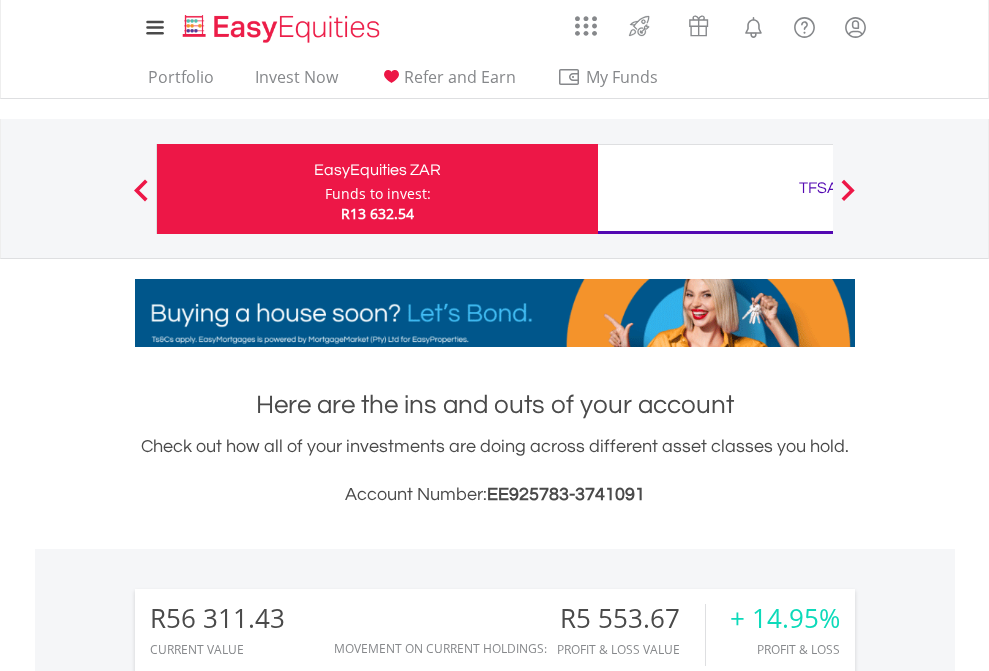 scroll, scrollTop: 999808, scrollLeft: 999687, axis: both 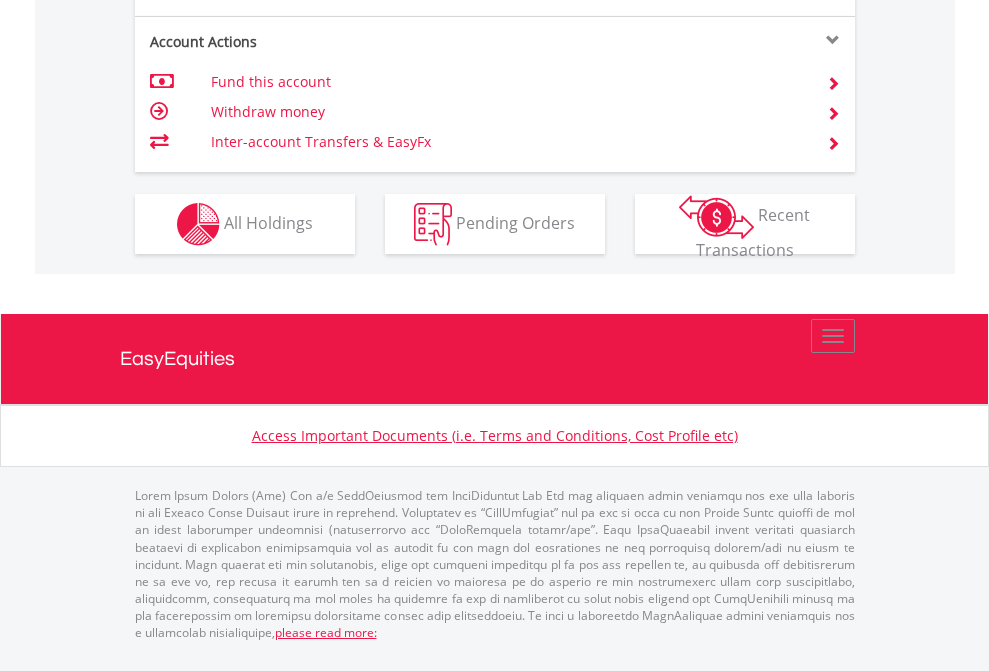click on "Investment types" at bounding box center [706, -337] 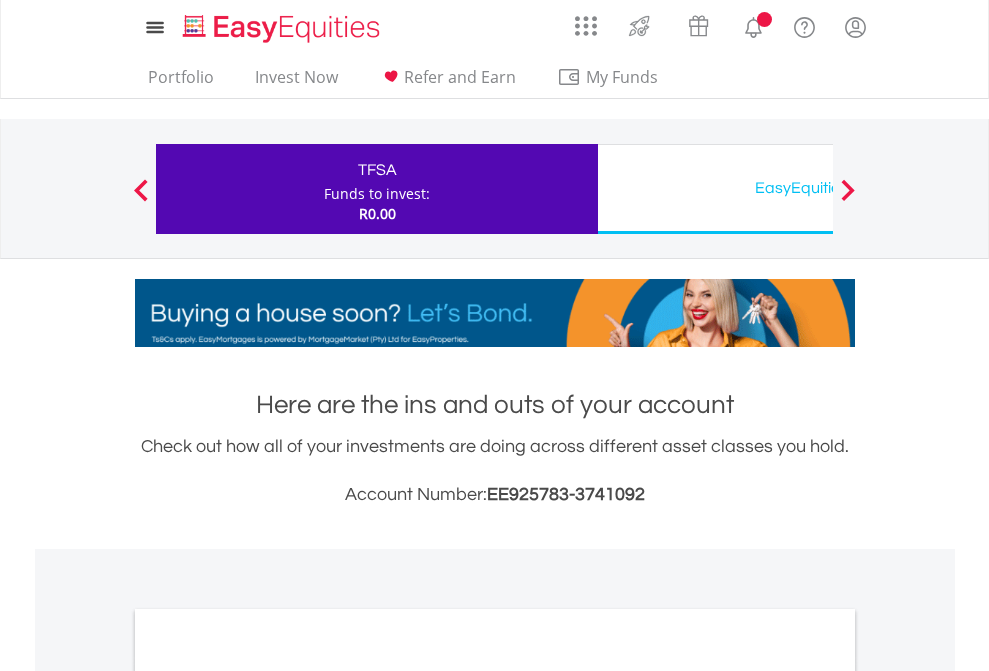 scroll, scrollTop: 0, scrollLeft: 0, axis: both 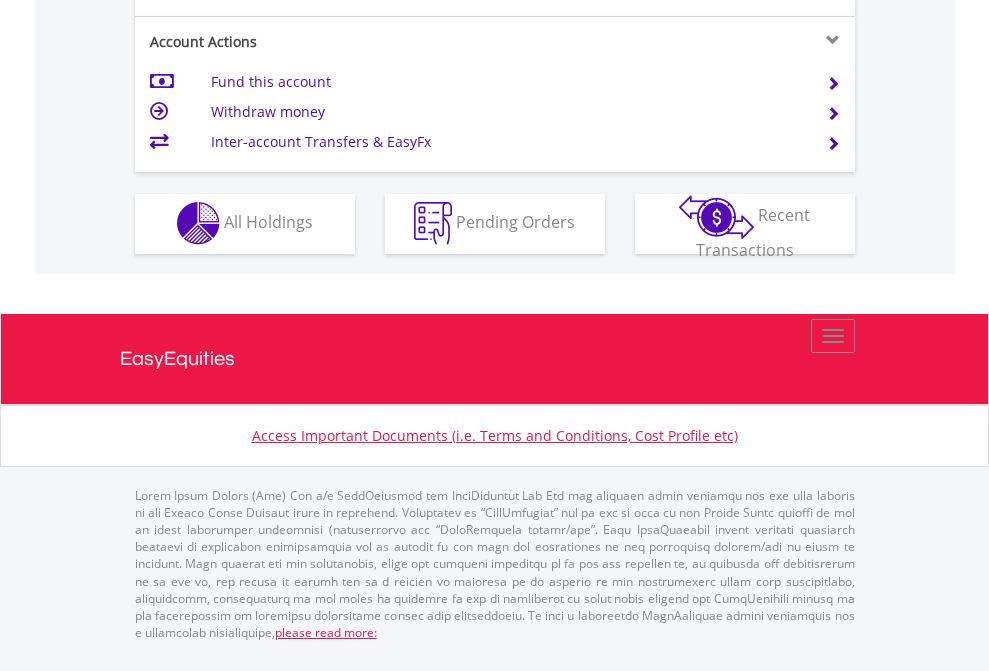 click on "Investment types" at bounding box center (706, -353) 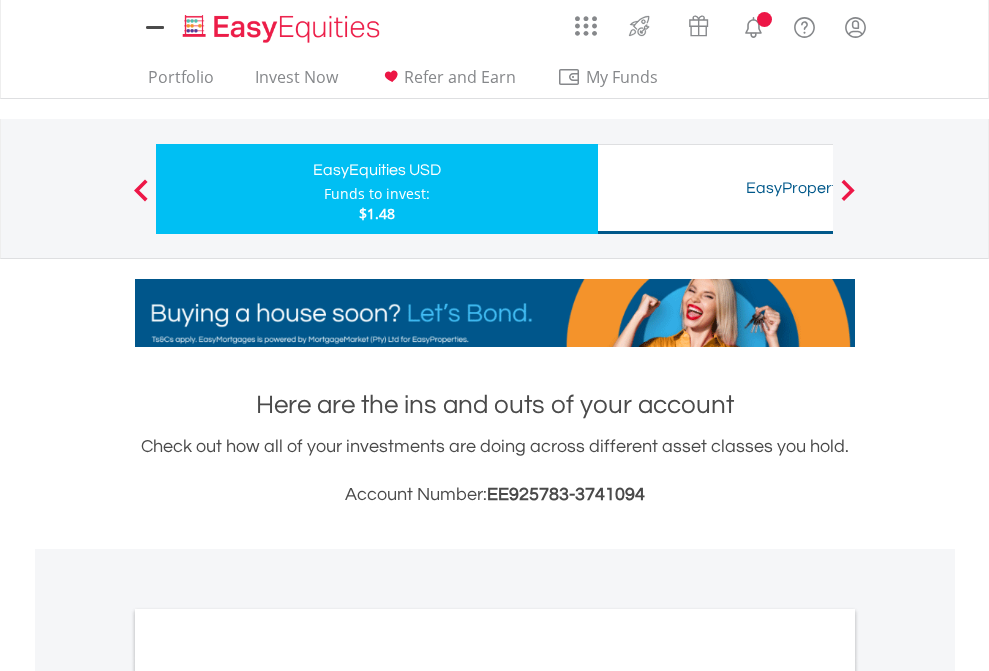 scroll, scrollTop: 0, scrollLeft: 0, axis: both 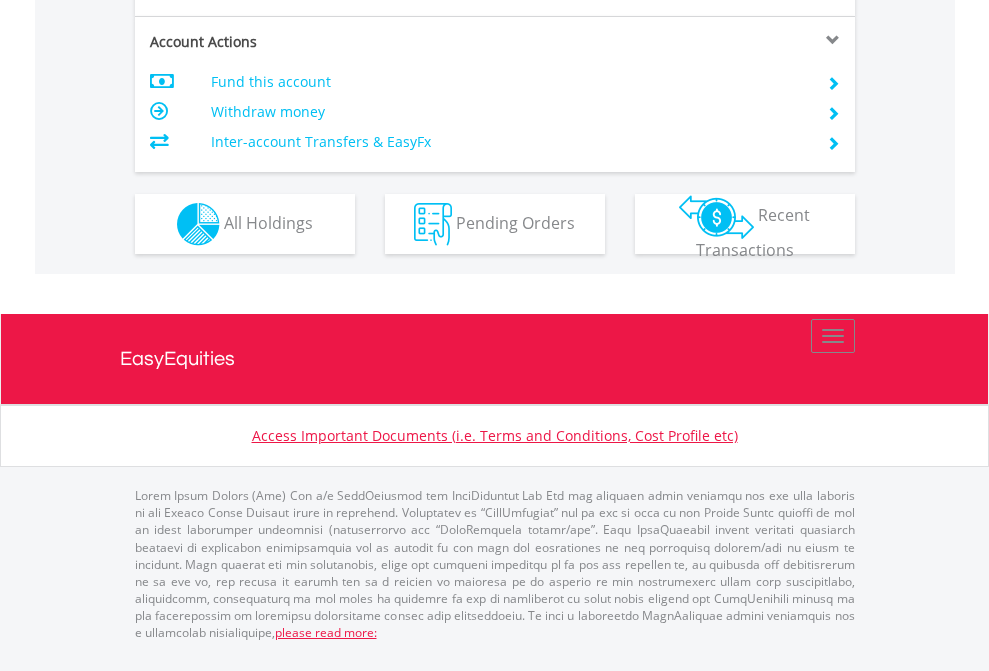 click on "Investment types" at bounding box center (706, -337) 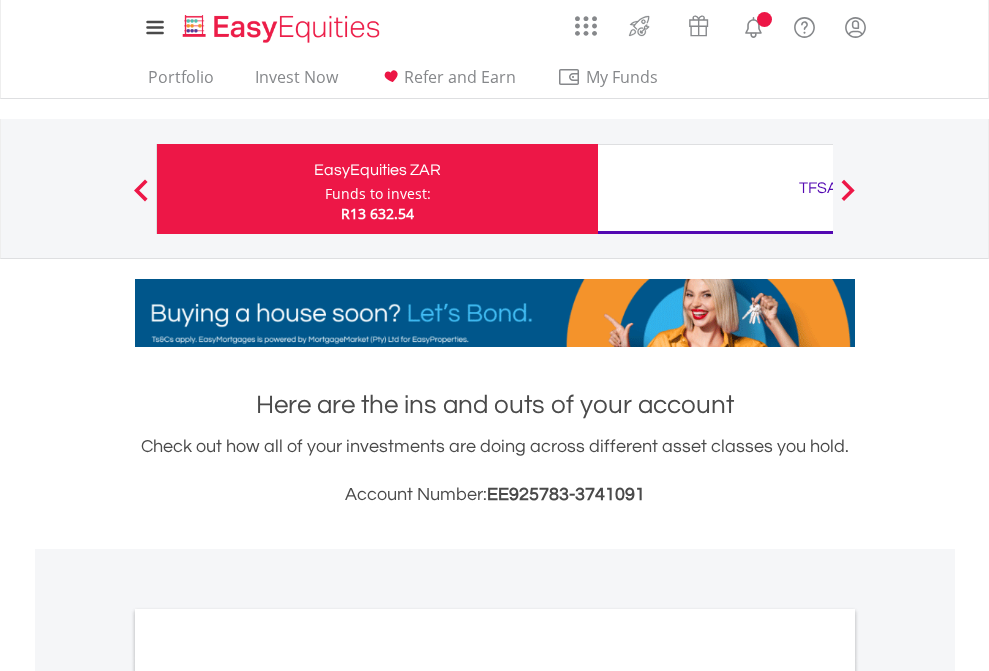 scroll, scrollTop: 1202, scrollLeft: 0, axis: vertical 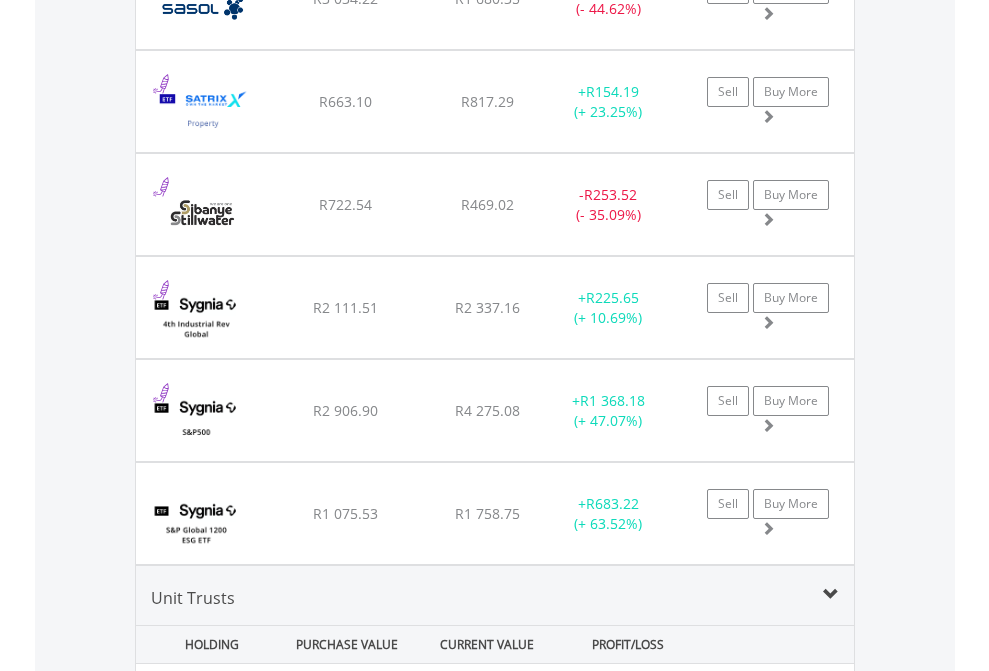 click on "TFSA" at bounding box center (818, -2196) 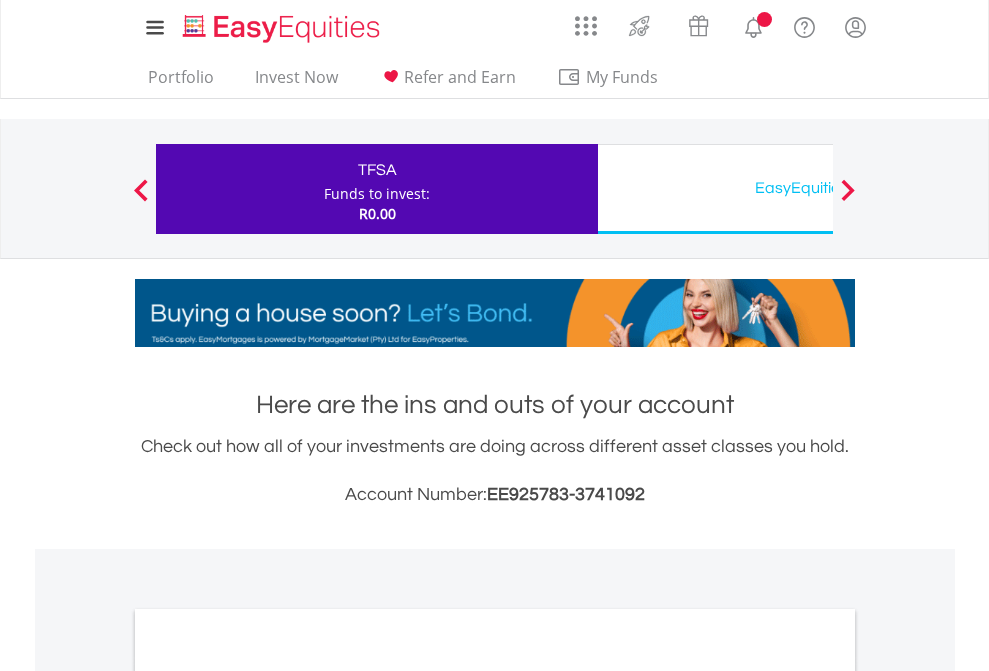 scroll, scrollTop: 0, scrollLeft: 0, axis: both 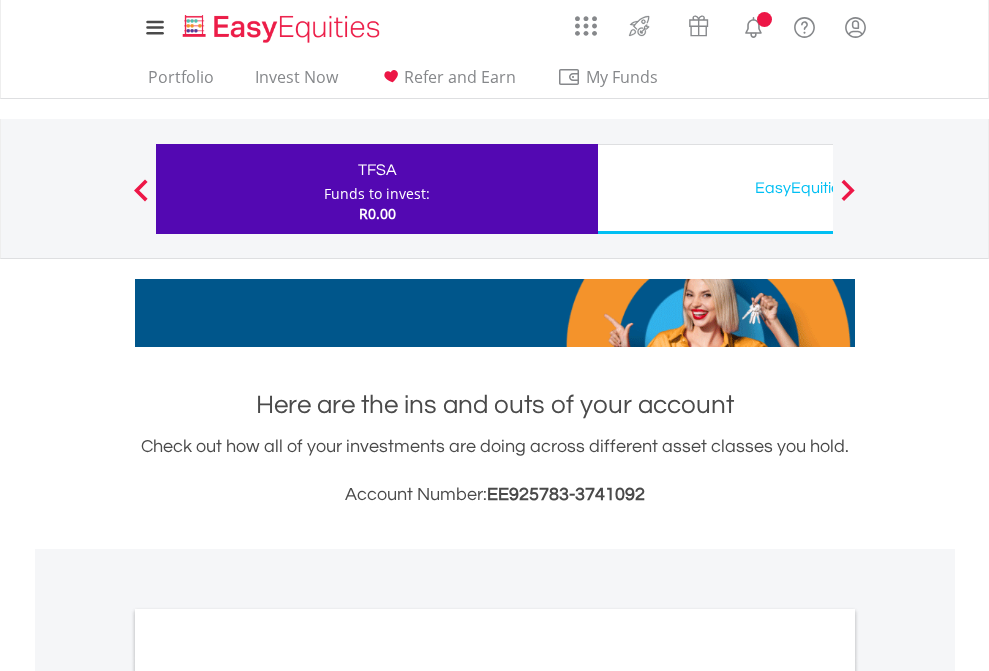 click on "All Holdings" at bounding box center [268, 1096] 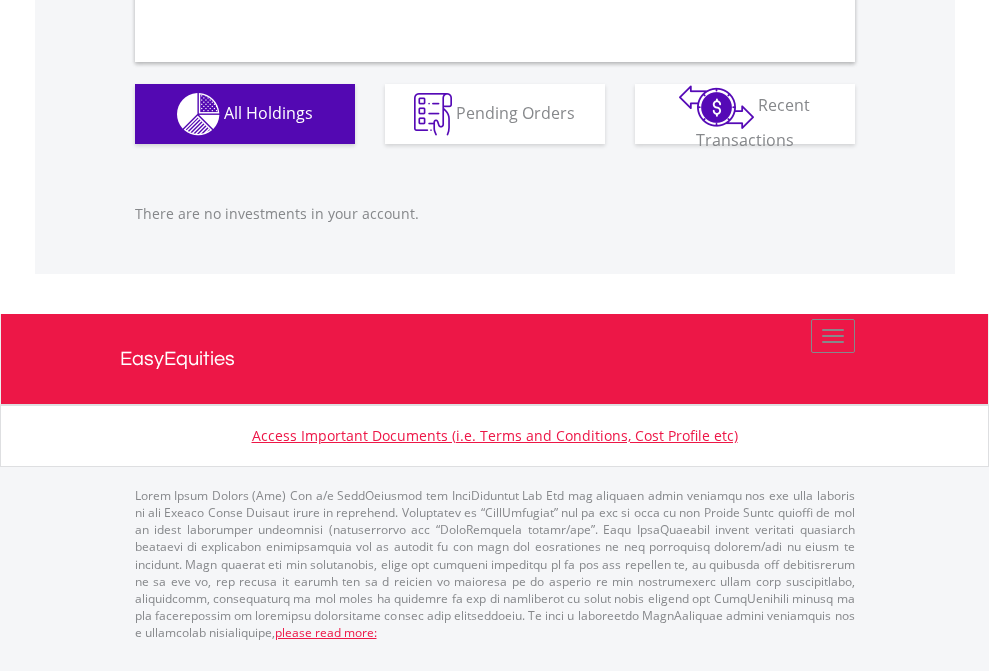 scroll, scrollTop: 1980, scrollLeft: 0, axis: vertical 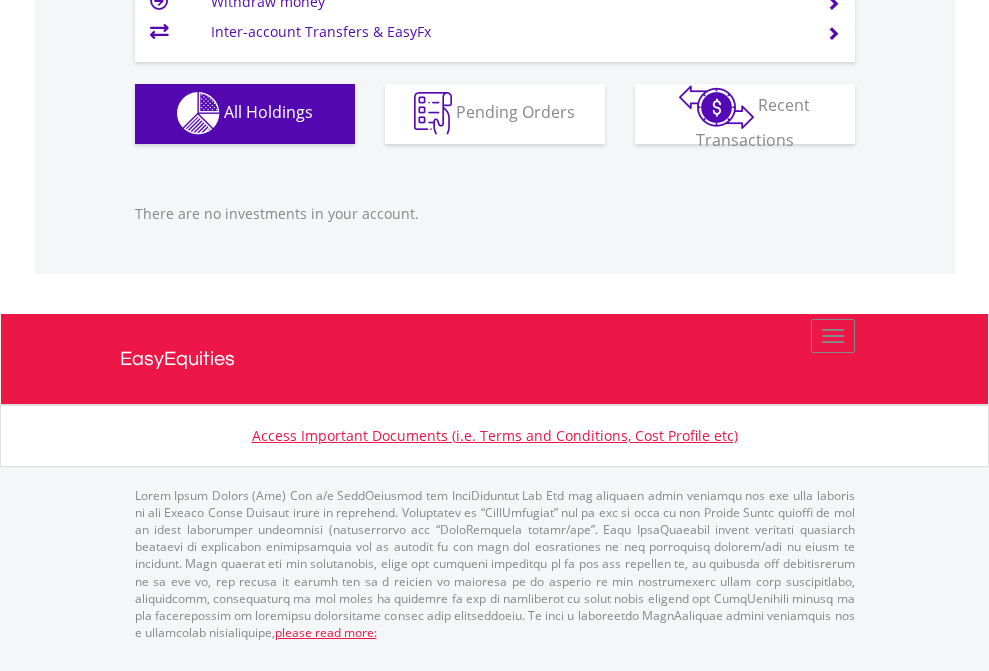 click on "EasyEquities USD" at bounding box center (818, -1142) 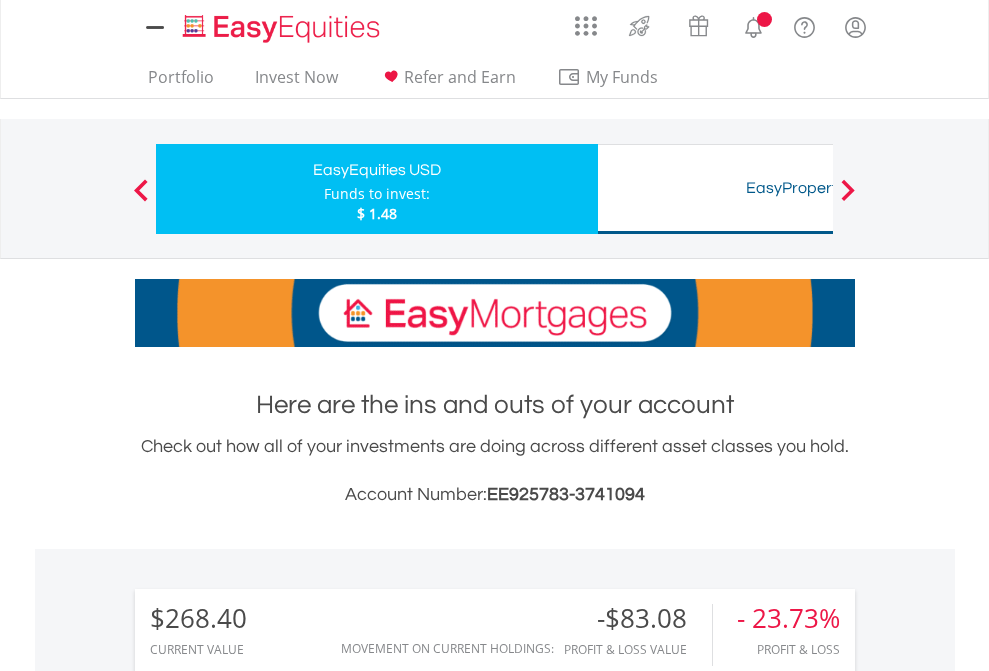 scroll, scrollTop: 0, scrollLeft: 0, axis: both 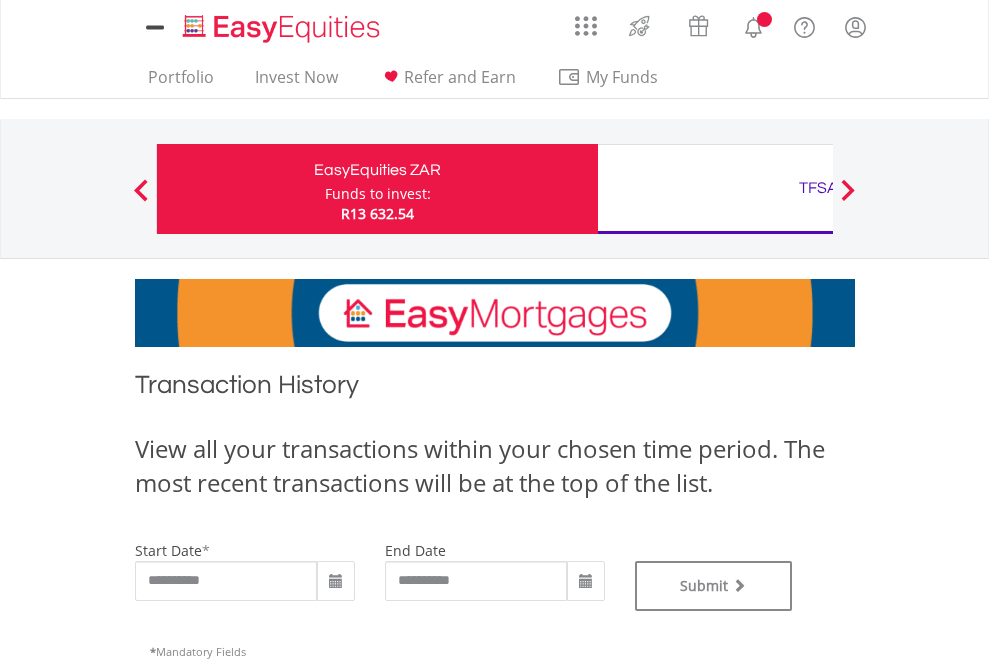 type on "**********" 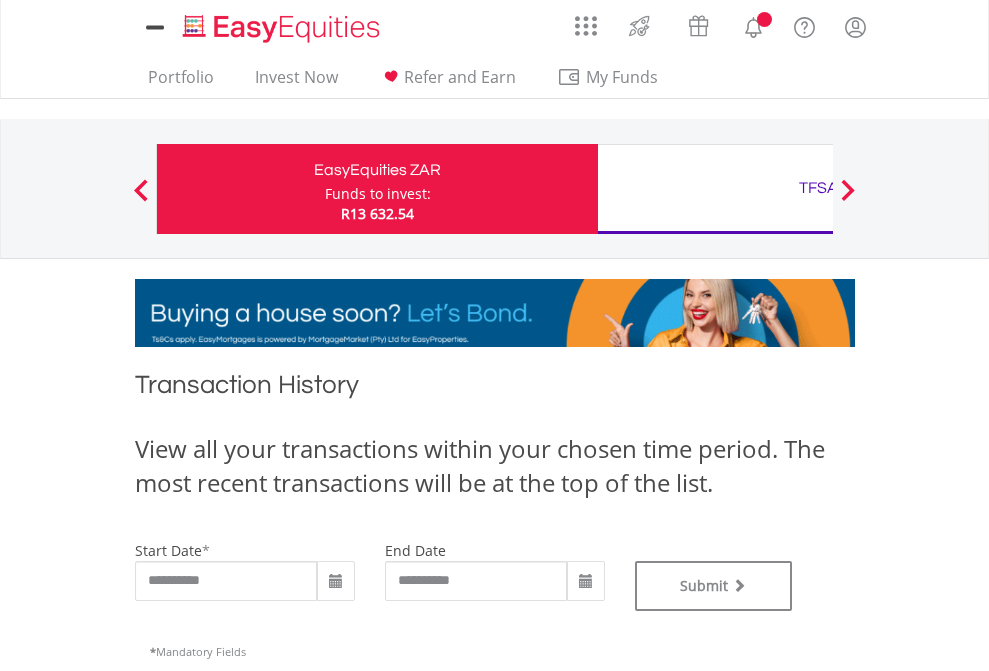 scroll, scrollTop: 0, scrollLeft: 0, axis: both 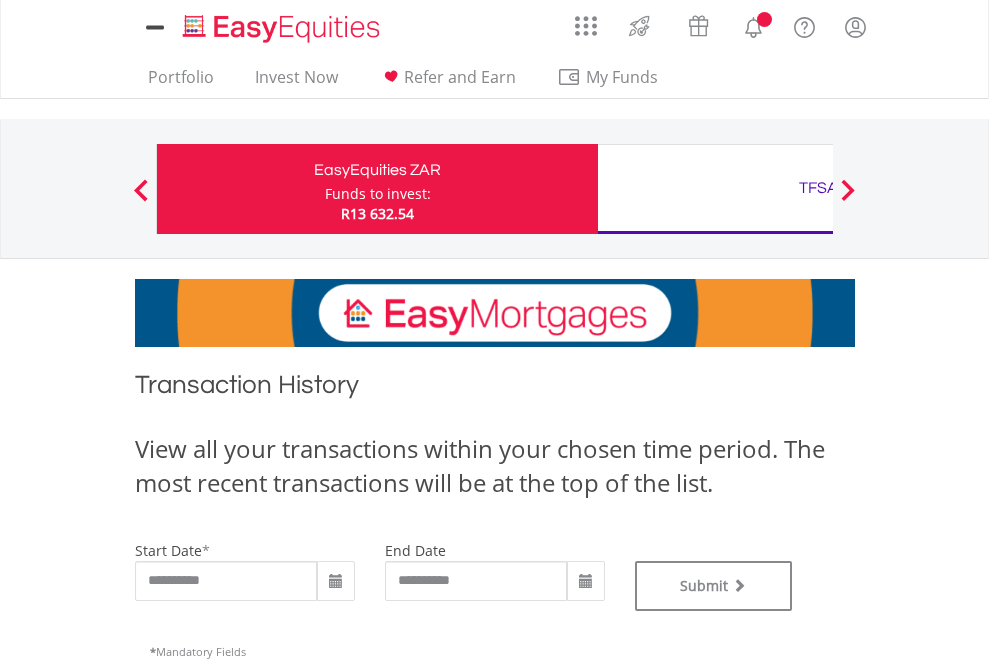 type on "**********" 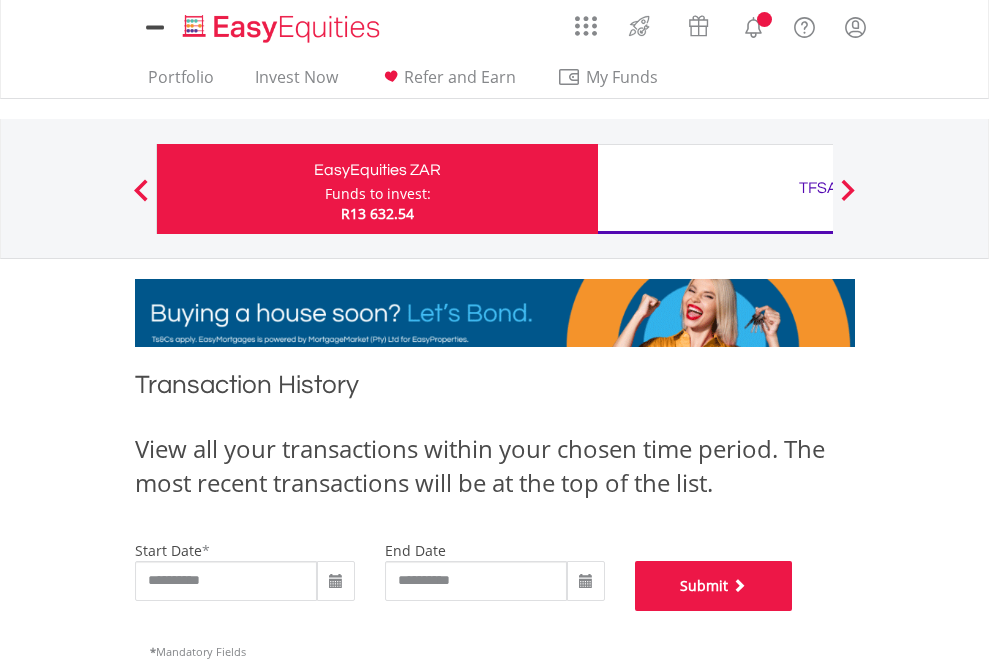 click on "Submit" at bounding box center [714, 586] 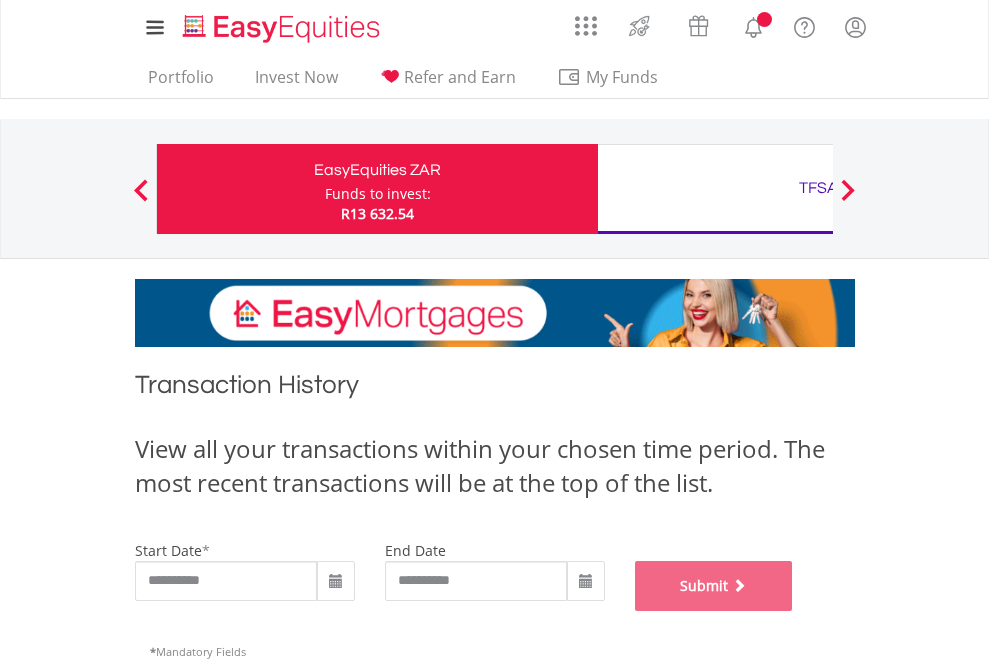 scroll, scrollTop: 811, scrollLeft: 0, axis: vertical 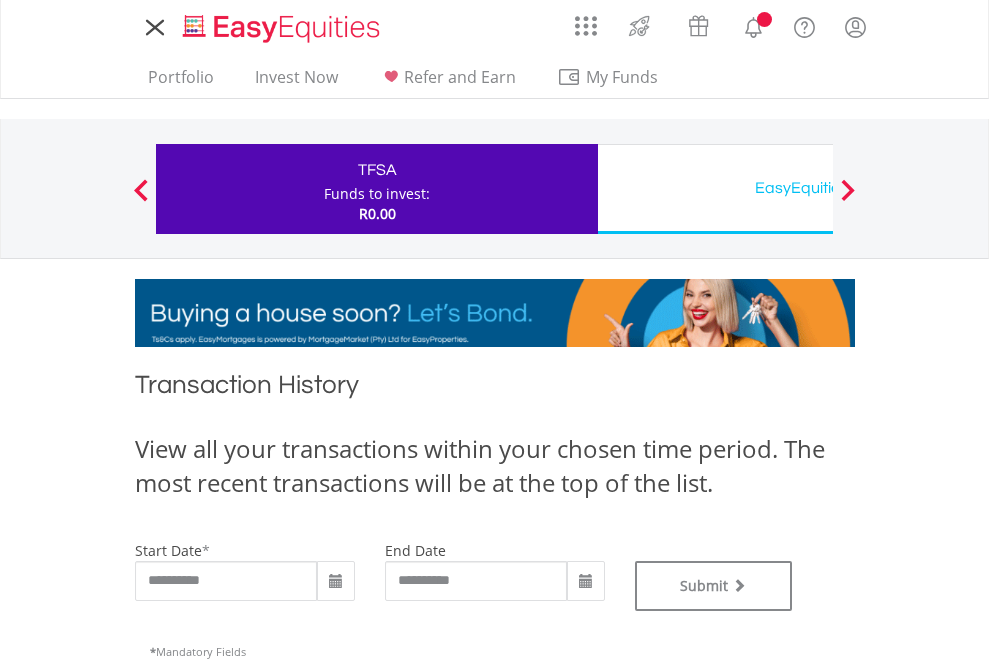 type on "**********" 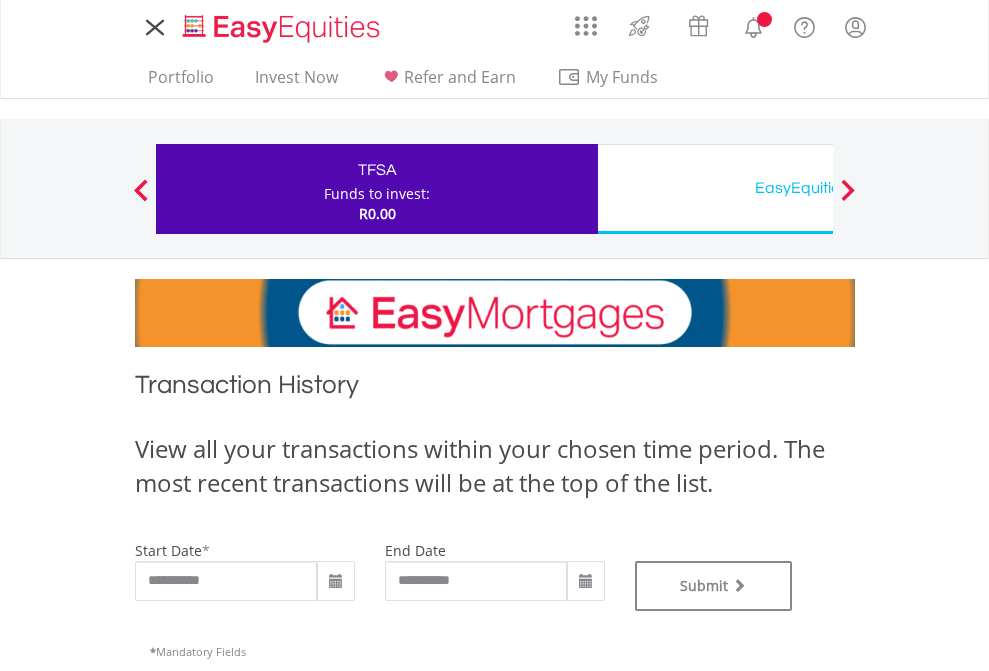 scroll, scrollTop: 0, scrollLeft: 0, axis: both 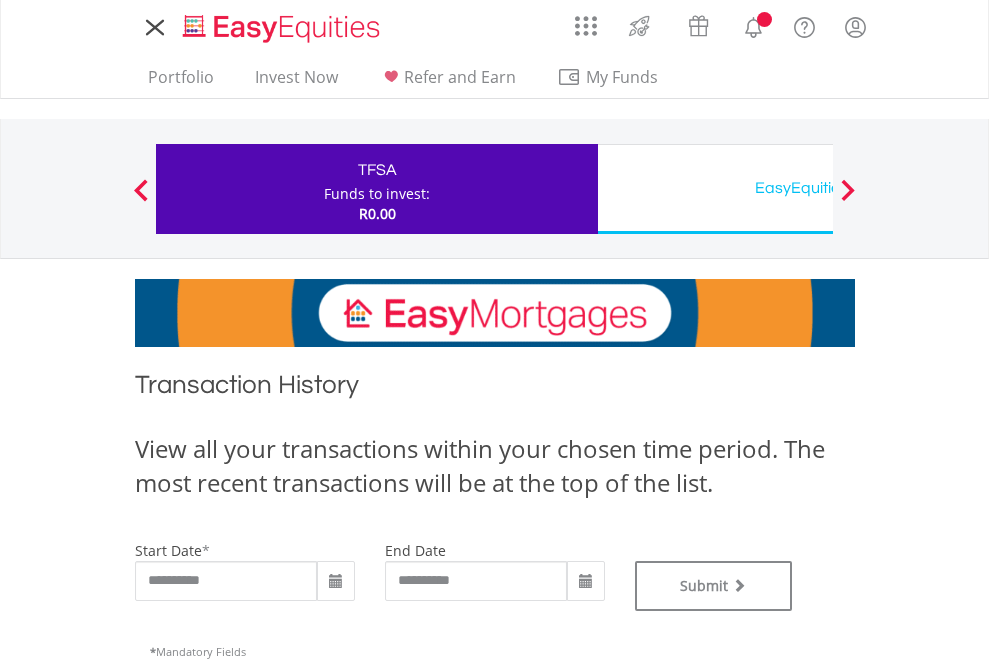 type on "**********" 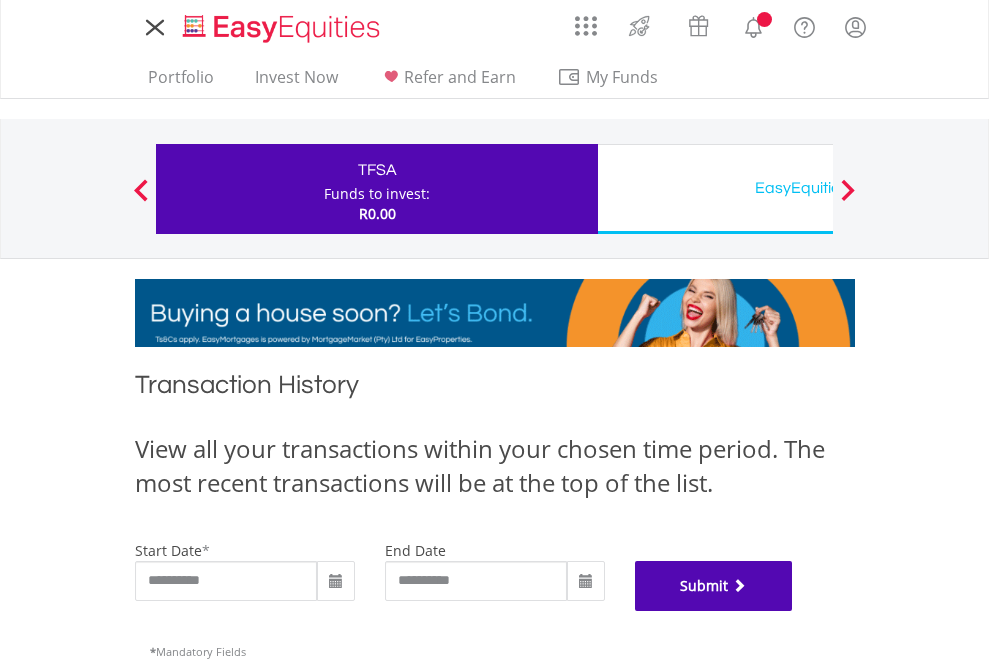 click on "Submit" at bounding box center [714, 586] 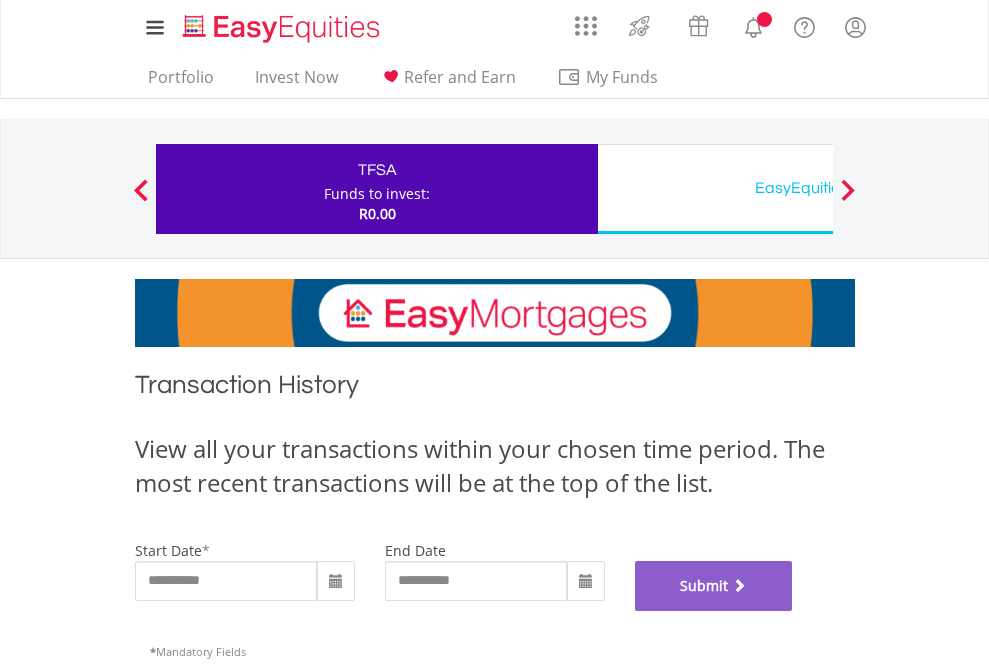 scroll, scrollTop: 811, scrollLeft: 0, axis: vertical 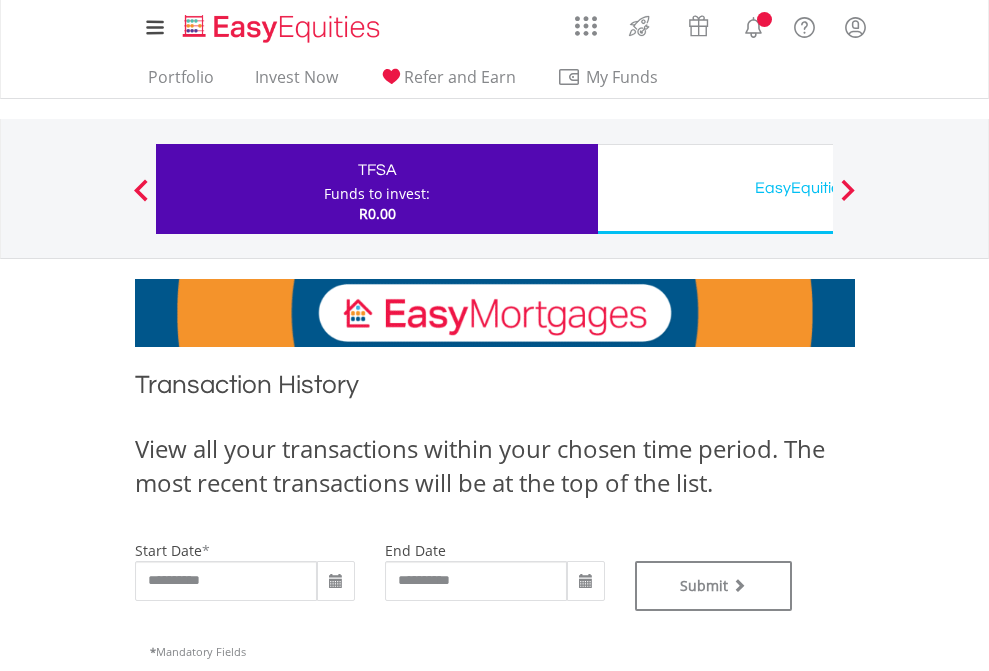 click on "EasyEquities USD" at bounding box center (818, 188) 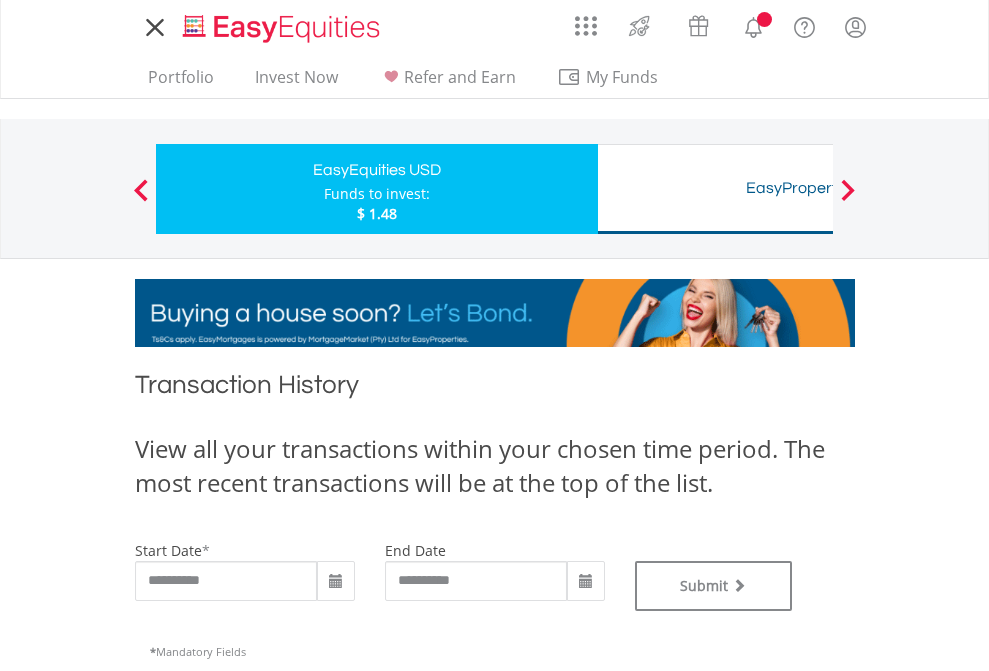 scroll, scrollTop: 0, scrollLeft: 0, axis: both 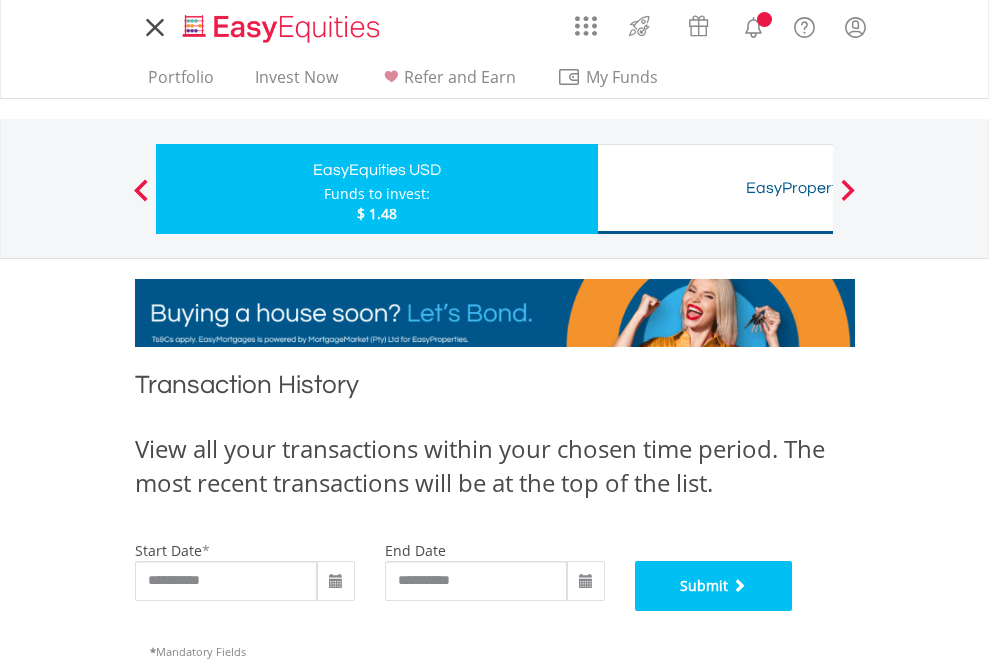 click on "Submit" at bounding box center (714, 586) 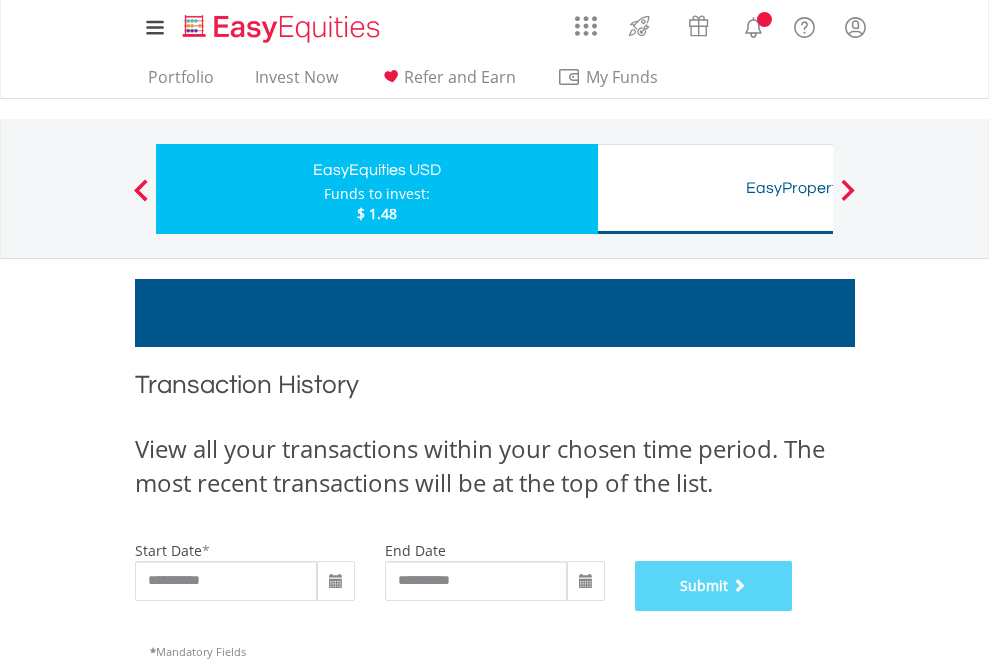 scroll, scrollTop: 811, scrollLeft: 0, axis: vertical 